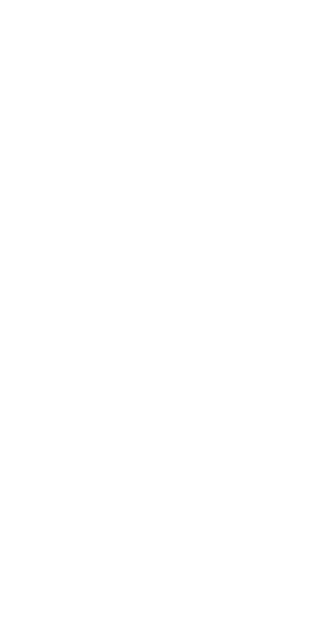 scroll, scrollTop: 0, scrollLeft: 0, axis: both 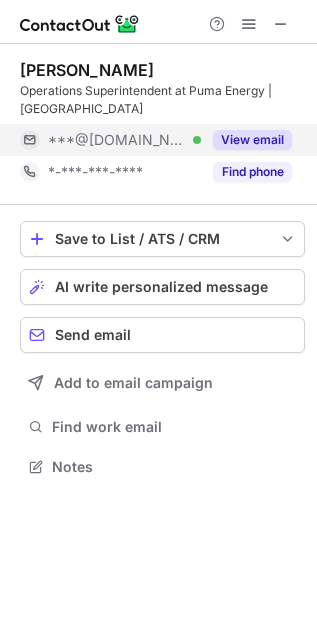 click on "View email" at bounding box center [252, 140] 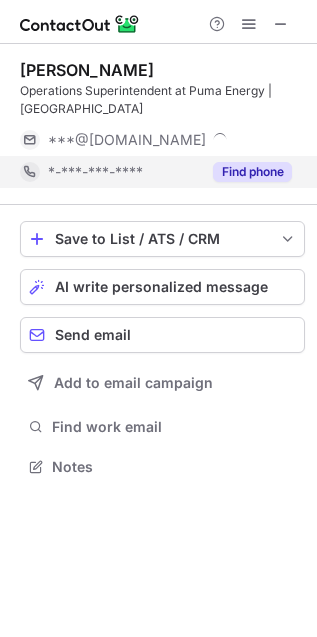 click on "Find phone" at bounding box center (252, 172) 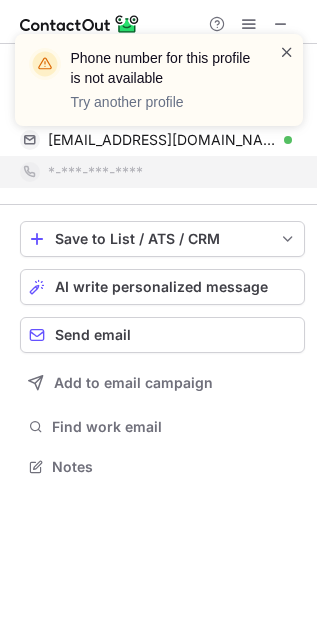 click at bounding box center (287, 52) 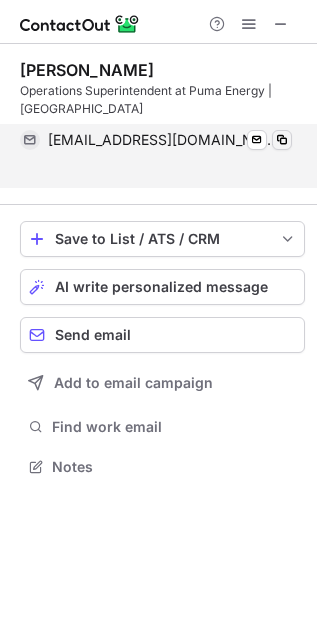 scroll, scrollTop: 421, scrollLeft: 317, axis: both 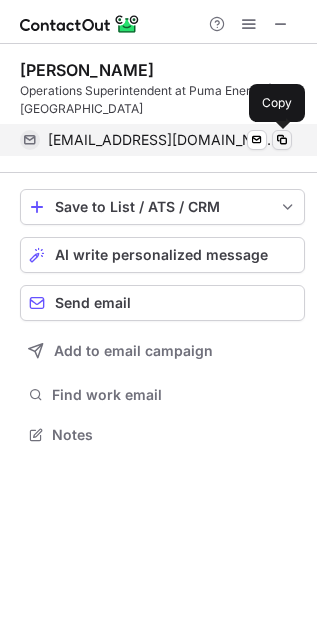 click at bounding box center (282, 140) 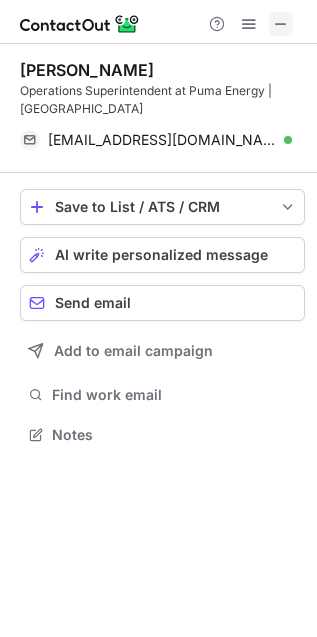 click at bounding box center [281, 24] 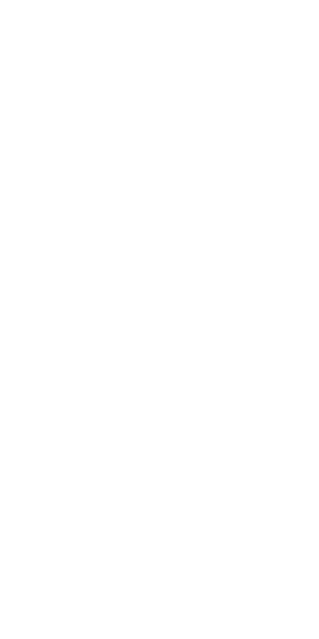 scroll, scrollTop: 0, scrollLeft: 0, axis: both 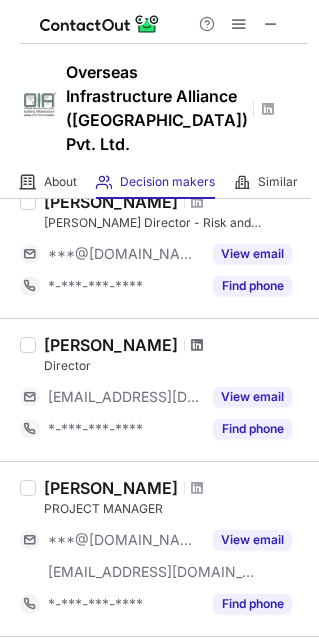 click at bounding box center (197, 345) 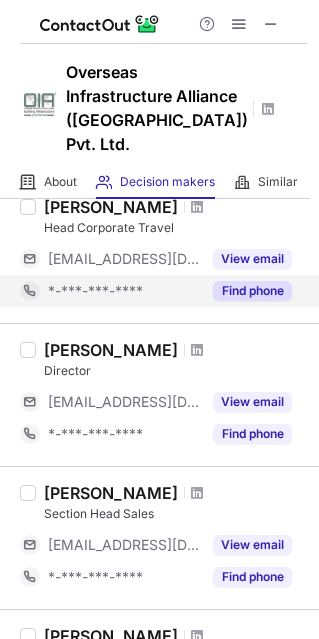 scroll, scrollTop: 900, scrollLeft: 0, axis: vertical 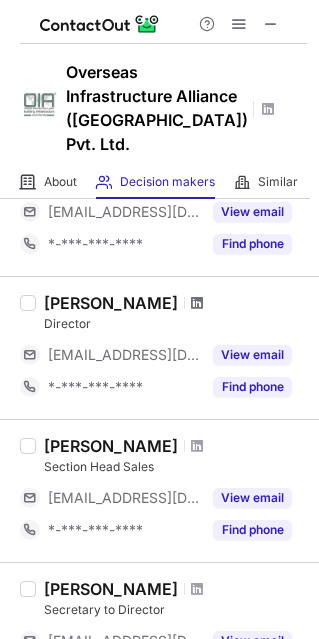 click at bounding box center [197, 303] 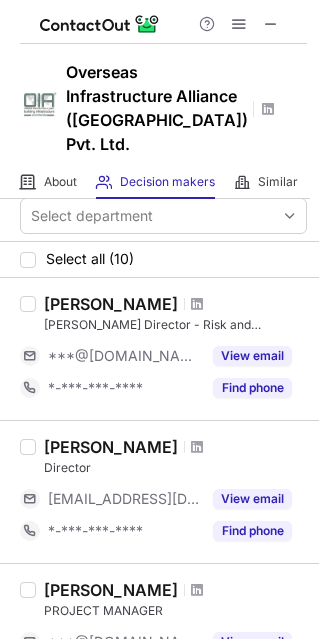scroll, scrollTop: 0, scrollLeft: 0, axis: both 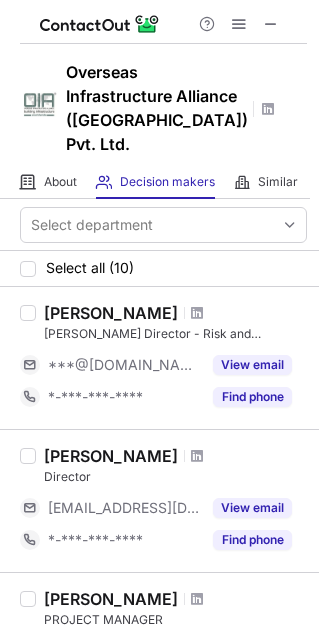 click at bounding box center [197, 599] 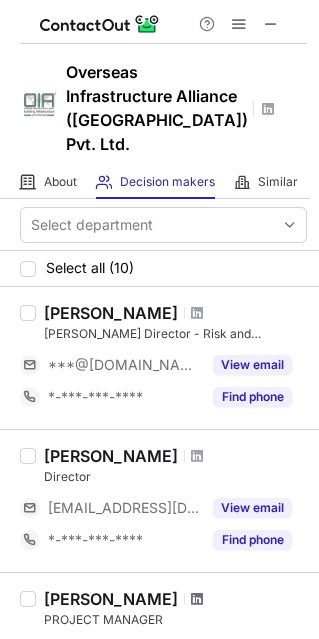 click at bounding box center [197, 599] 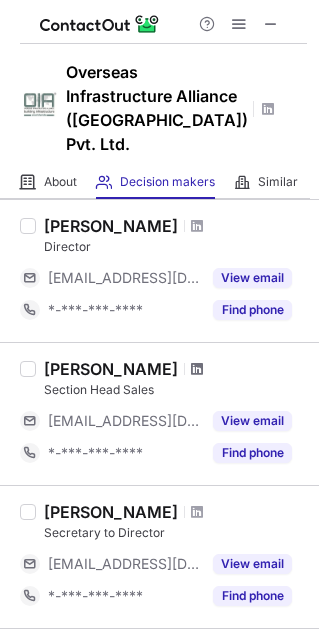 scroll, scrollTop: 1111, scrollLeft: 0, axis: vertical 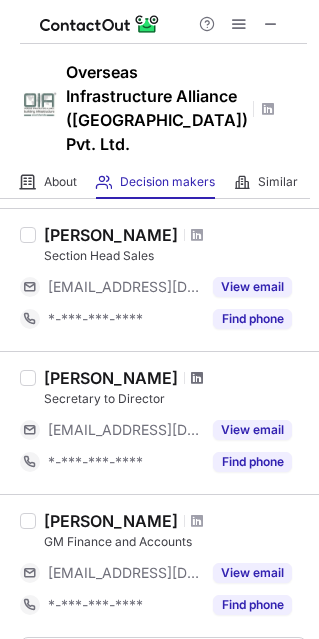 click at bounding box center (197, 378) 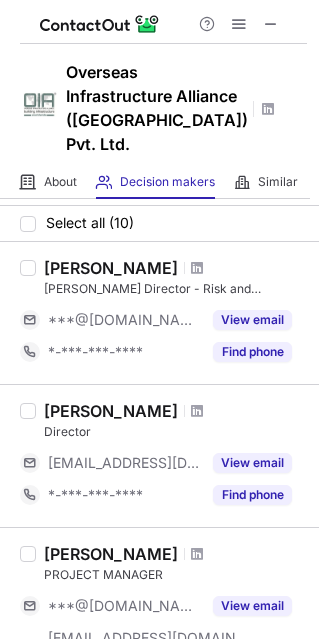 scroll, scrollTop: 11, scrollLeft: 0, axis: vertical 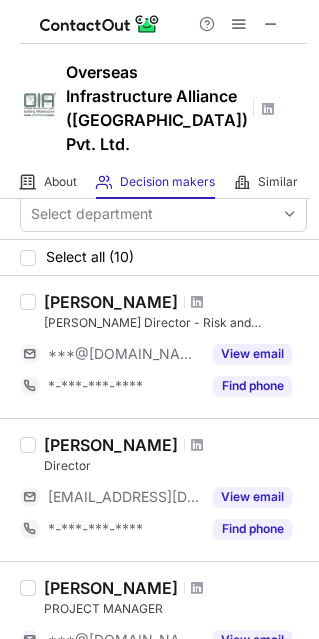 click at bounding box center [197, 302] 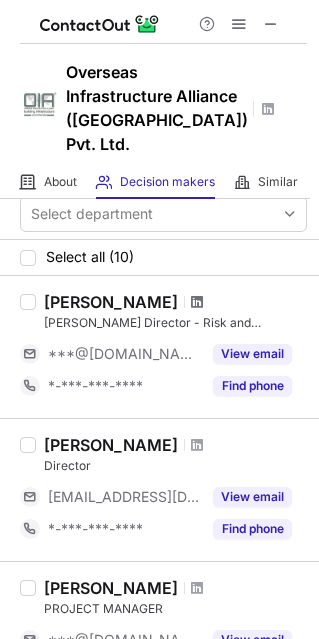 click at bounding box center [197, 302] 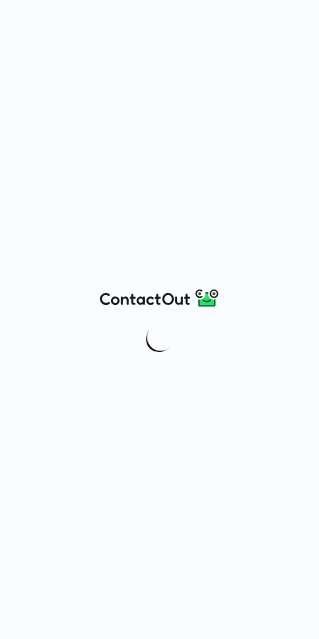 scroll, scrollTop: 0, scrollLeft: 0, axis: both 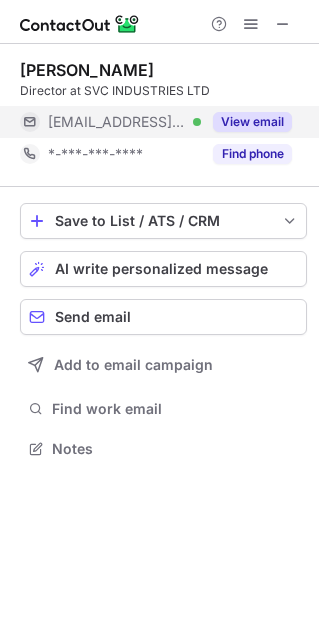 click on "View email" at bounding box center [252, 122] 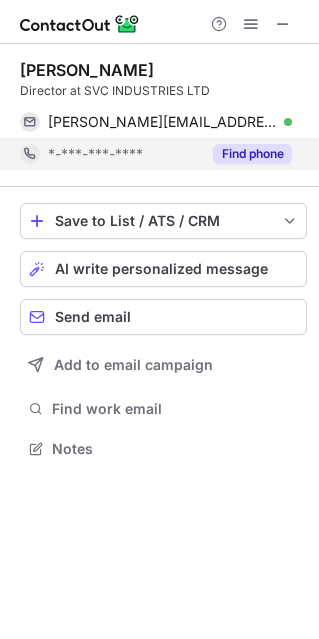 click on "Find phone" at bounding box center (252, 154) 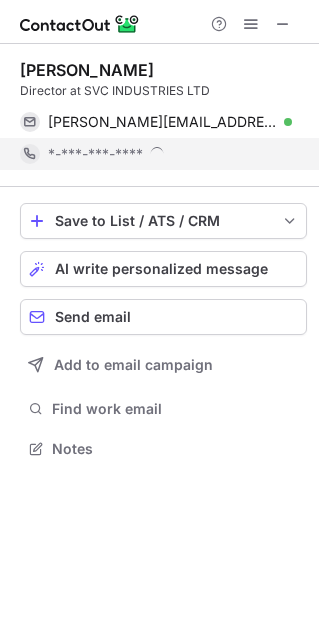 scroll, scrollTop: 9, scrollLeft: 9, axis: both 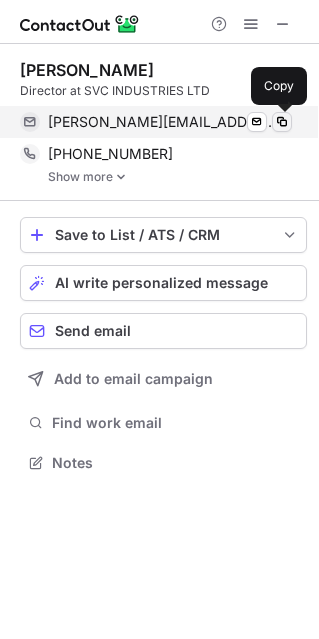 click at bounding box center (282, 122) 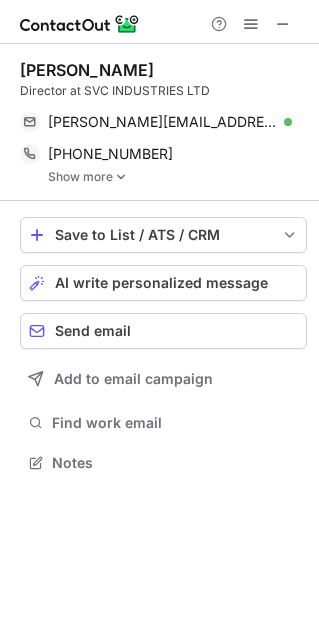 click on "Show more" at bounding box center [177, 177] 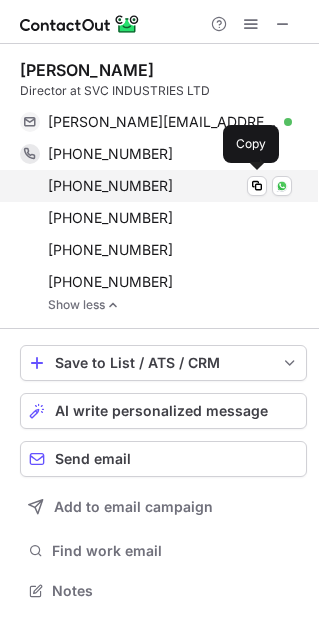 scroll, scrollTop: 9, scrollLeft: 9, axis: both 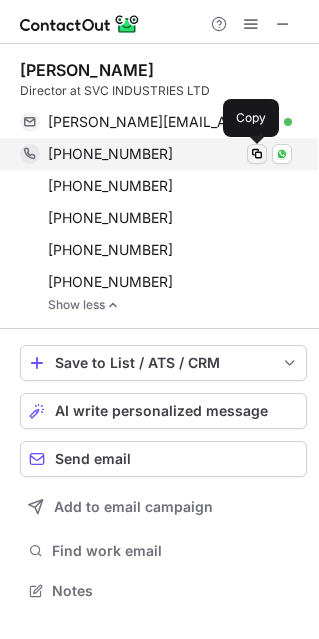 click at bounding box center [257, 154] 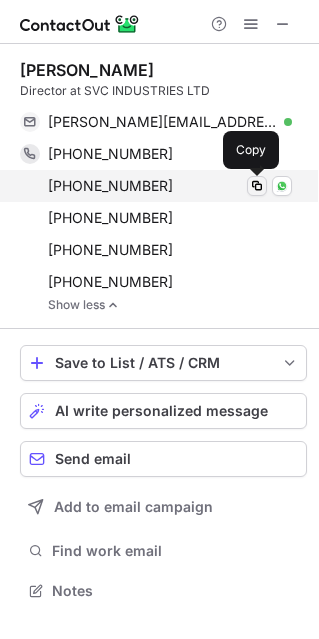 click at bounding box center [257, 186] 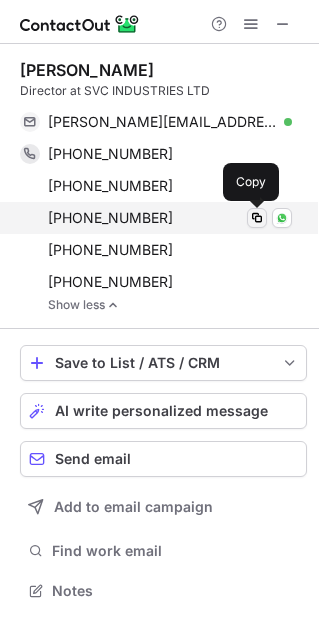 click at bounding box center [257, 218] 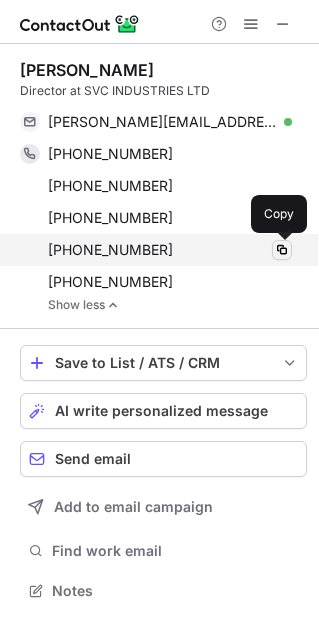 click at bounding box center [282, 250] 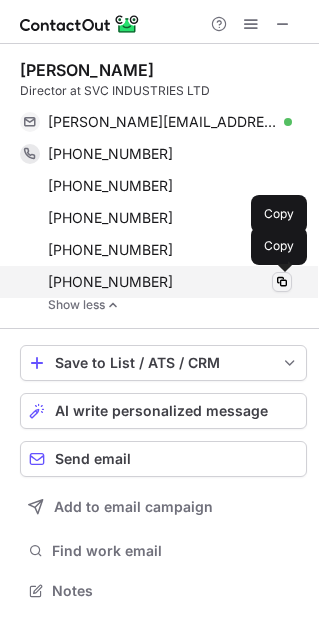 click at bounding box center (282, 282) 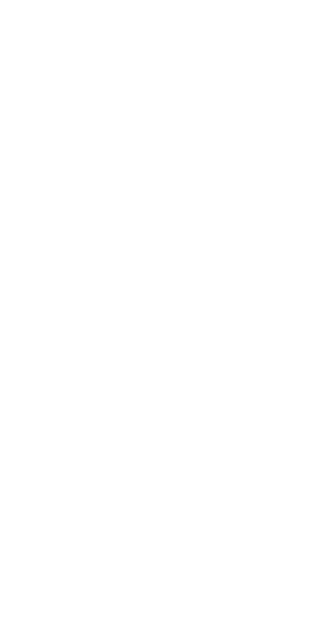 scroll, scrollTop: 0, scrollLeft: 0, axis: both 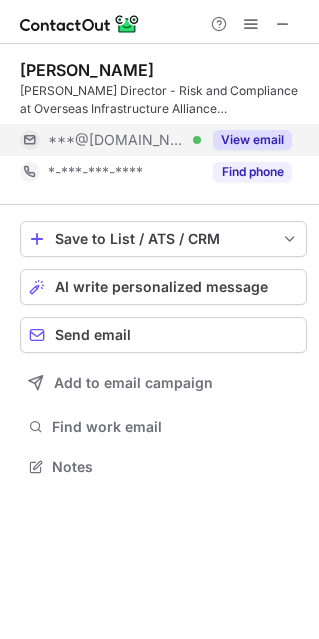 click on "View email" at bounding box center (252, 140) 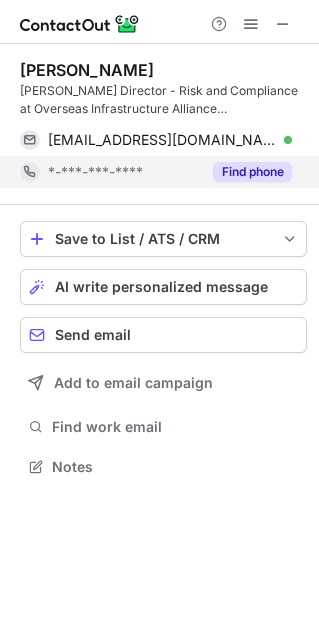 click on "Find phone" at bounding box center (252, 172) 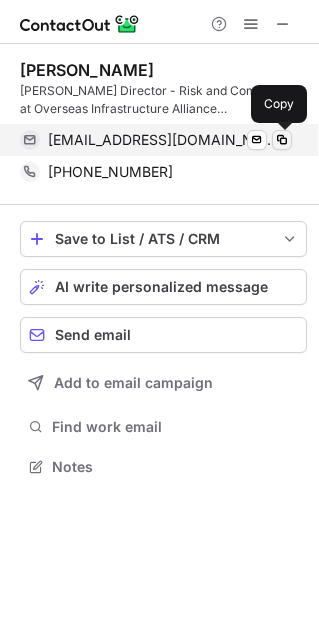 click at bounding box center (282, 140) 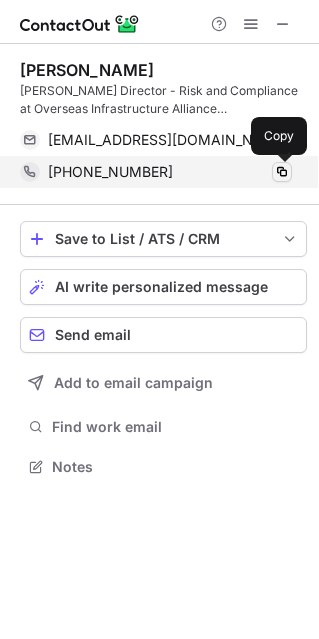click at bounding box center (282, 172) 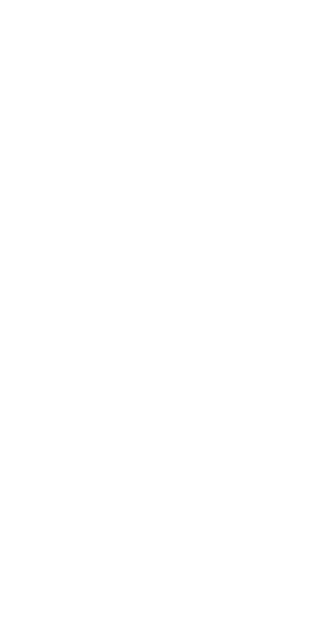 scroll, scrollTop: 0, scrollLeft: 0, axis: both 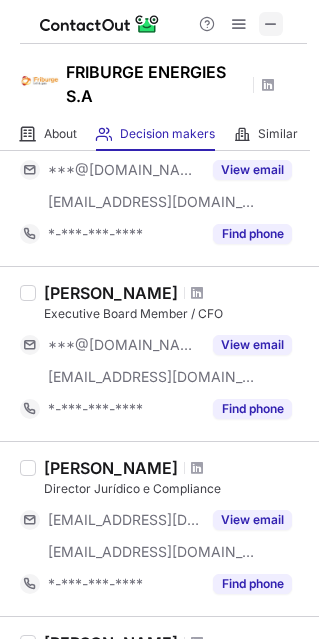 click at bounding box center [271, 24] 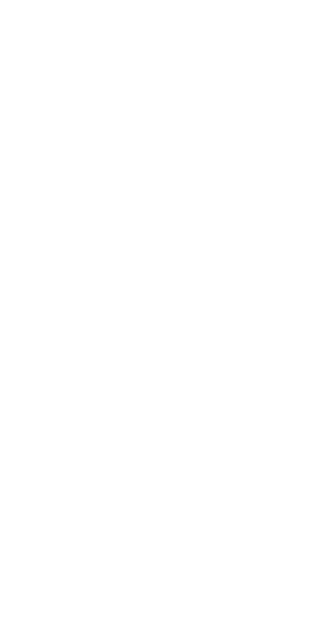 scroll, scrollTop: 0, scrollLeft: 0, axis: both 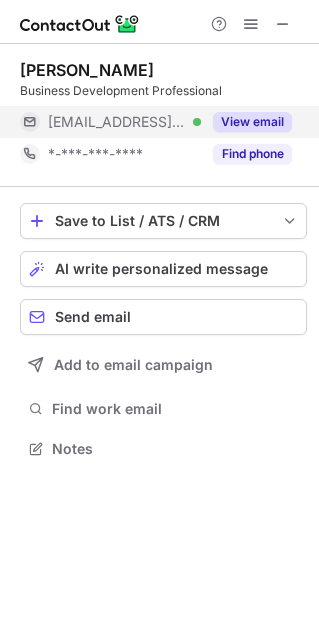 click on "View email" at bounding box center [246, 122] 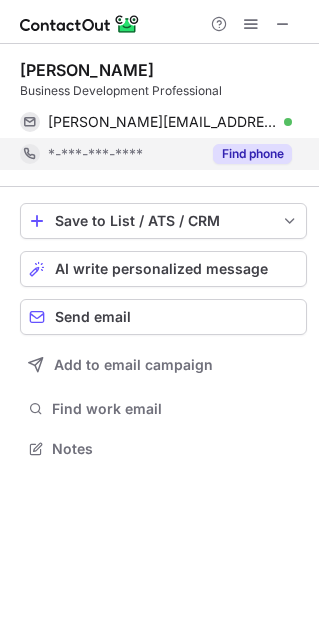 click on "Find phone" at bounding box center [252, 154] 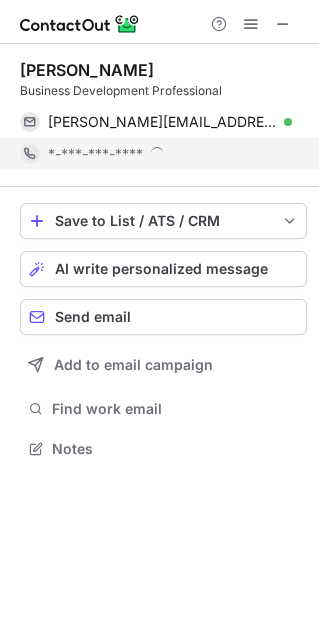 scroll, scrollTop: 9, scrollLeft: 9, axis: both 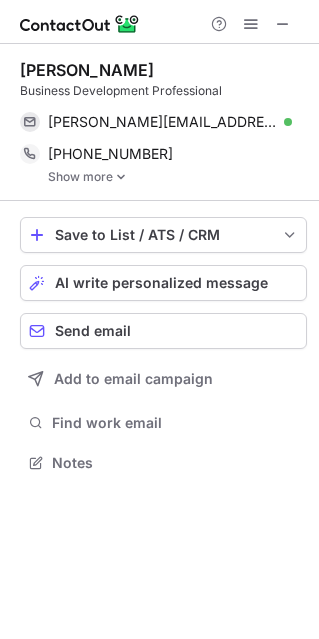 click on "Show more" at bounding box center [177, 177] 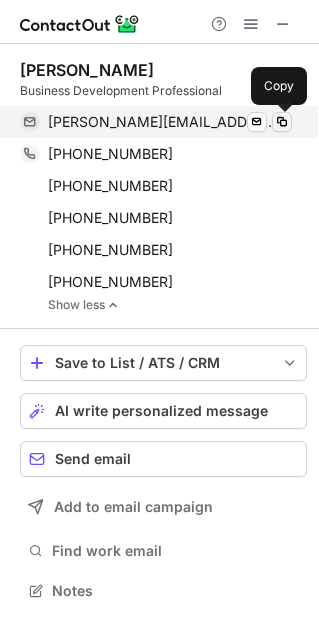 click at bounding box center (282, 122) 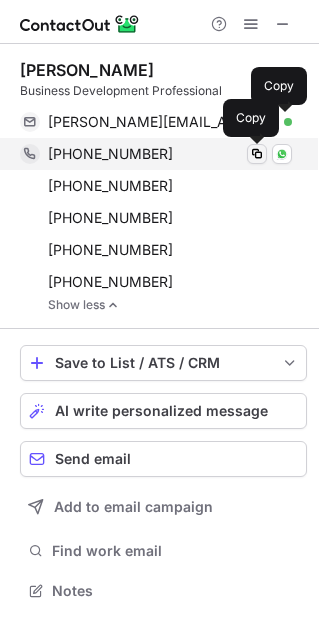 click at bounding box center (257, 154) 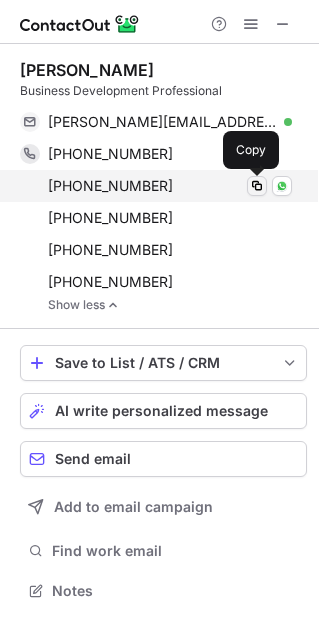 drag, startPoint x: 253, startPoint y: 188, endPoint x: 263, endPoint y: 181, distance: 12.206555 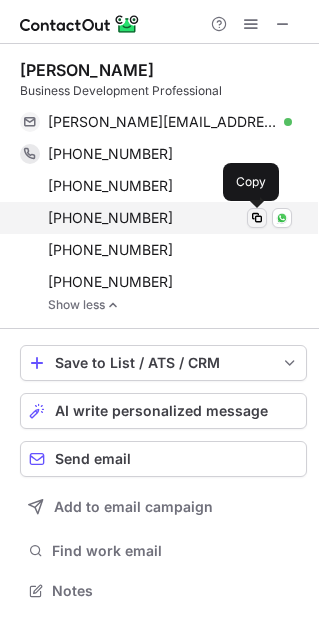 click at bounding box center [257, 218] 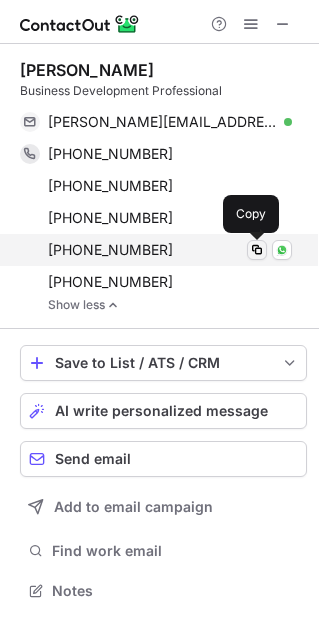 click at bounding box center [257, 250] 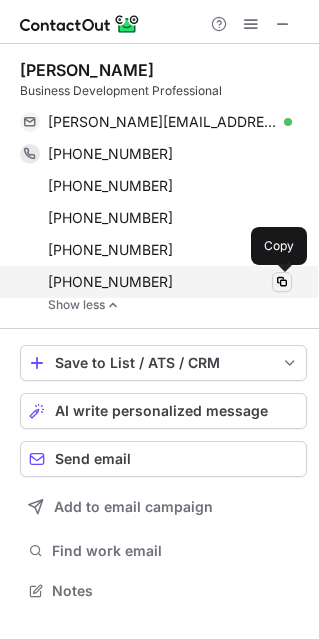 click at bounding box center [282, 282] 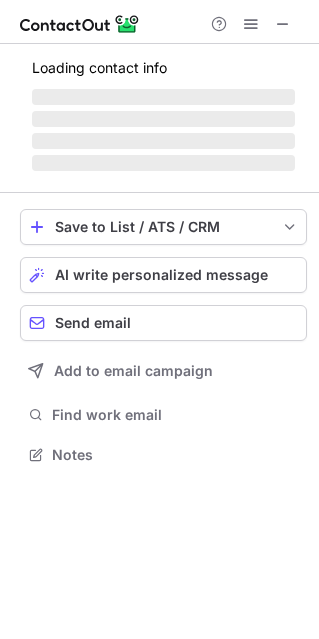 scroll, scrollTop: 10, scrollLeft: 9, axis: both 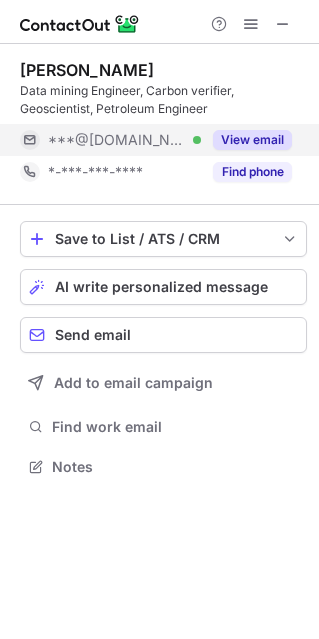 click on "View email" at bounding box center [252, 140] 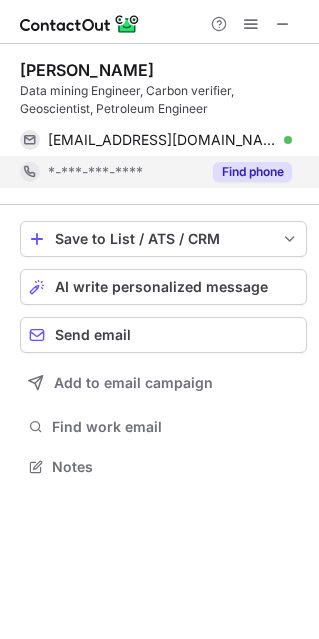 click on "Find phone" at bounding box center [252, 172] 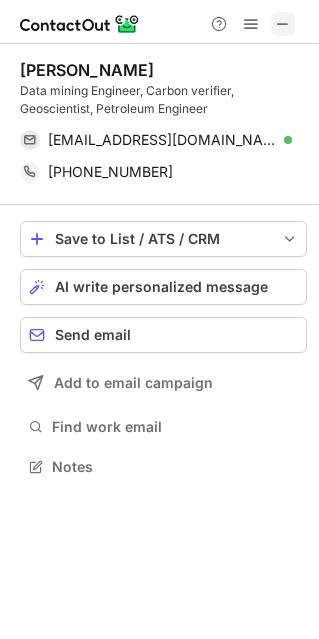 click at bounding box center [283, 24] 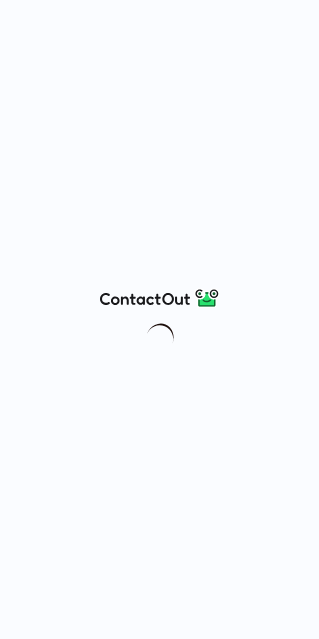 scroll, scrollTop: 0, scrollLeft: 0, axis: both 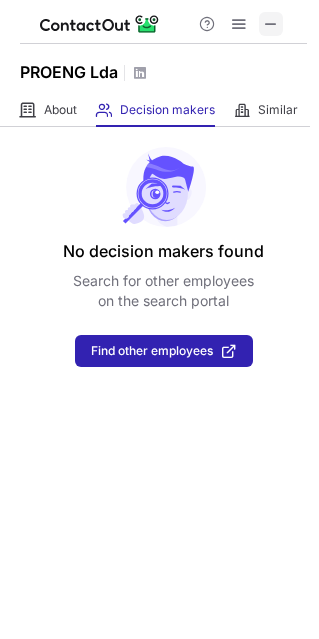 click at bounding box center [271, 24] 